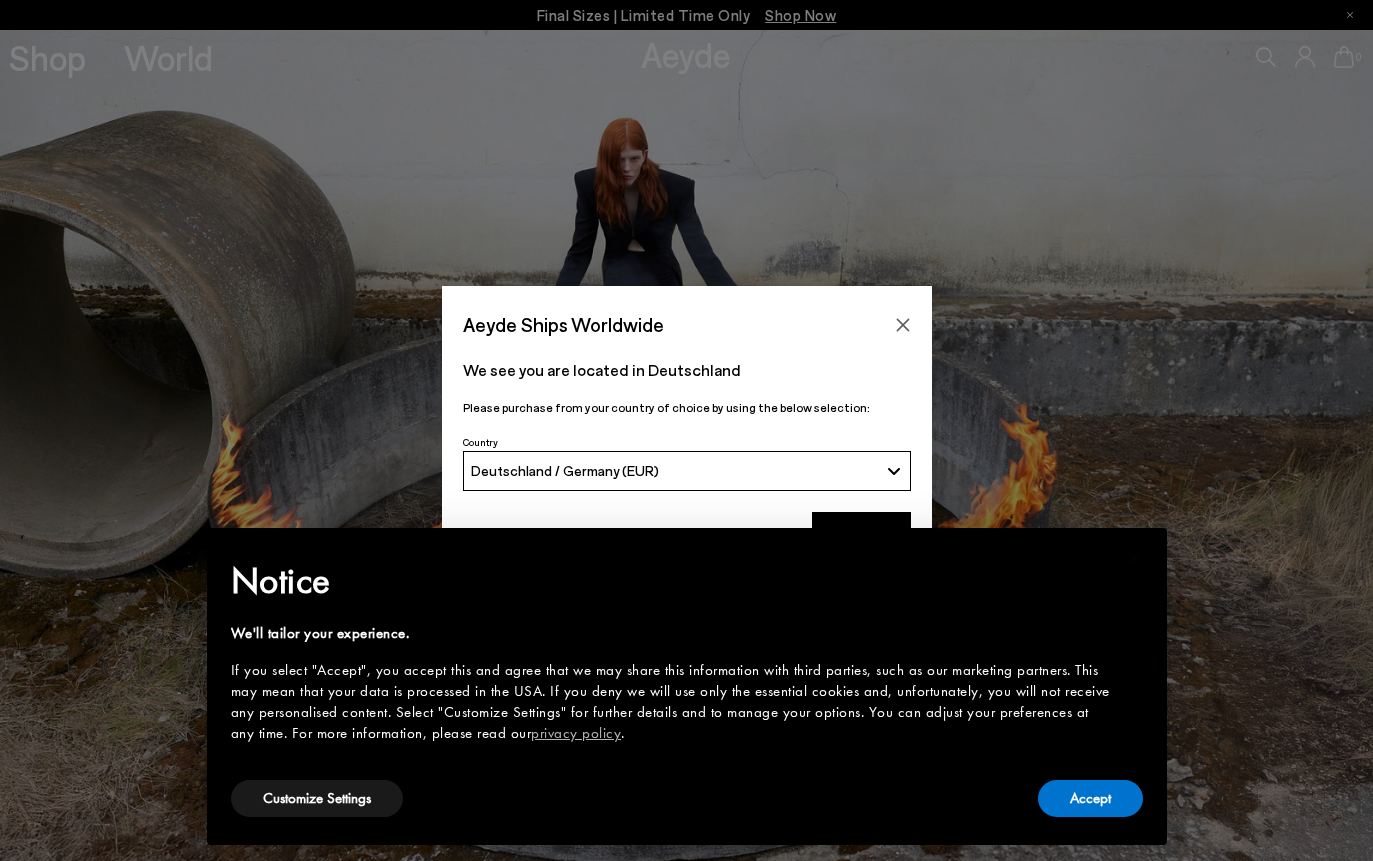 scroll, scrollTop: 0, scrollLeft: 0, axis: both 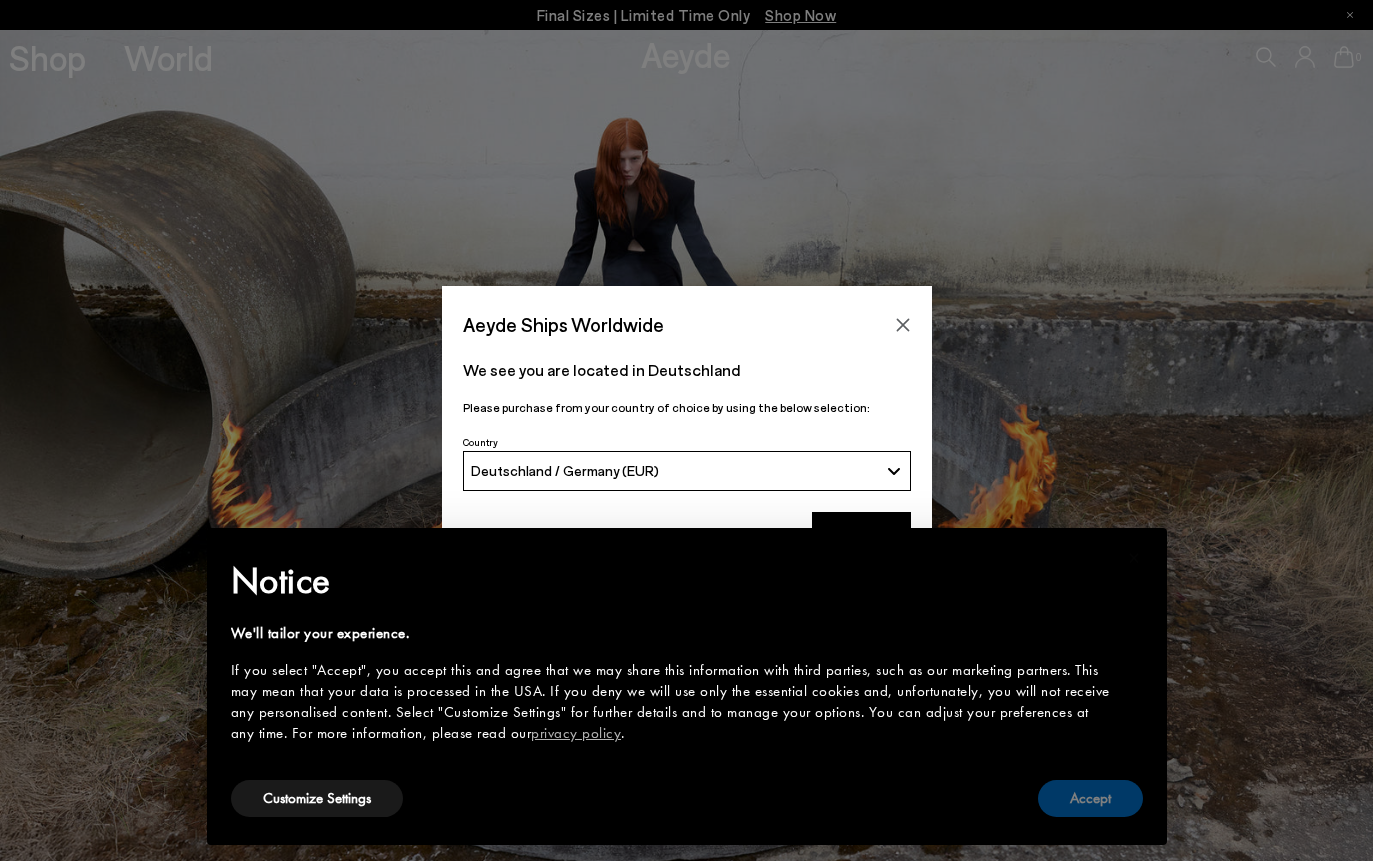 click on "Accept" at bounding box center (1090, 798) 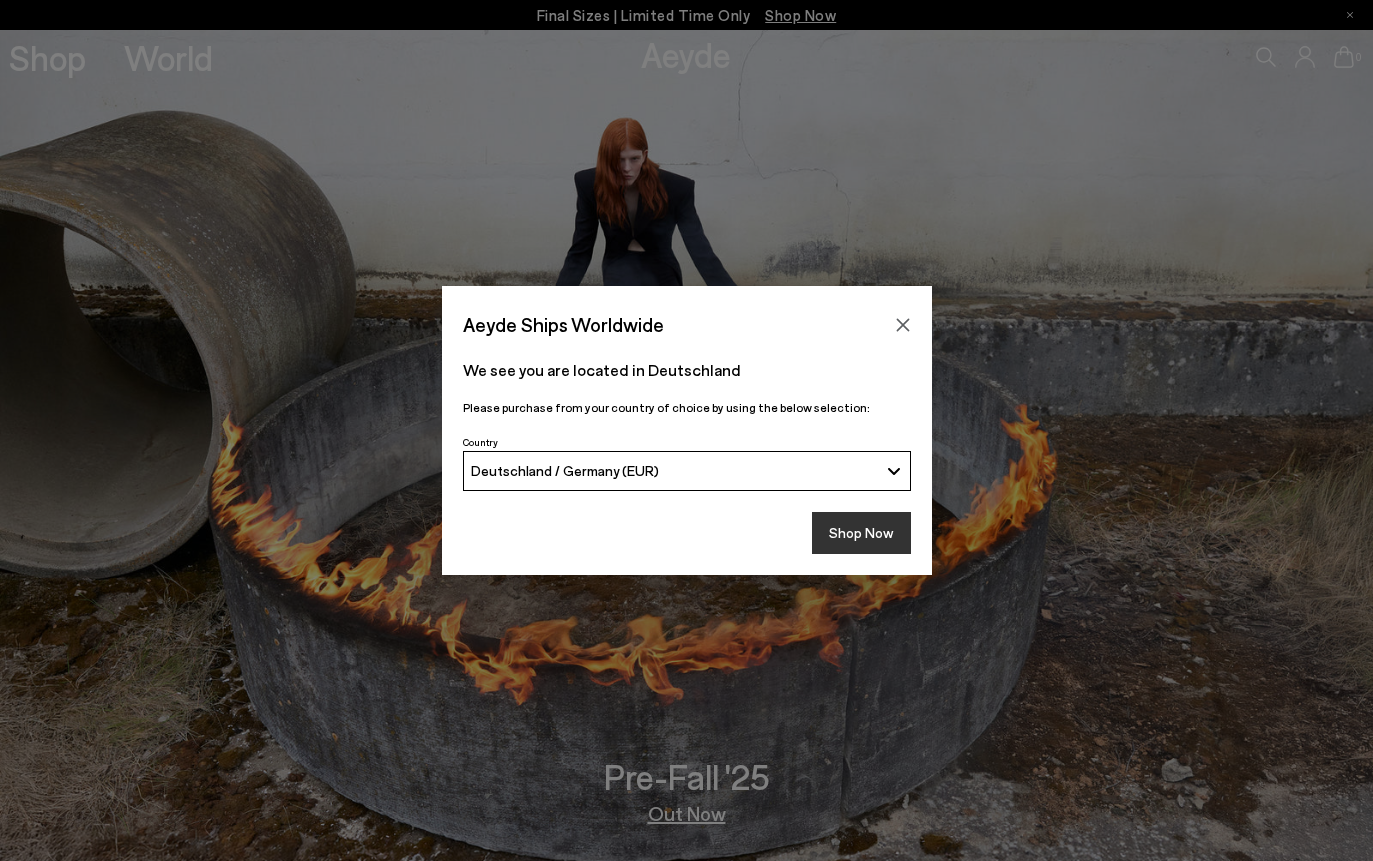 click on "Shop Now" at bounding box center [861, 533] 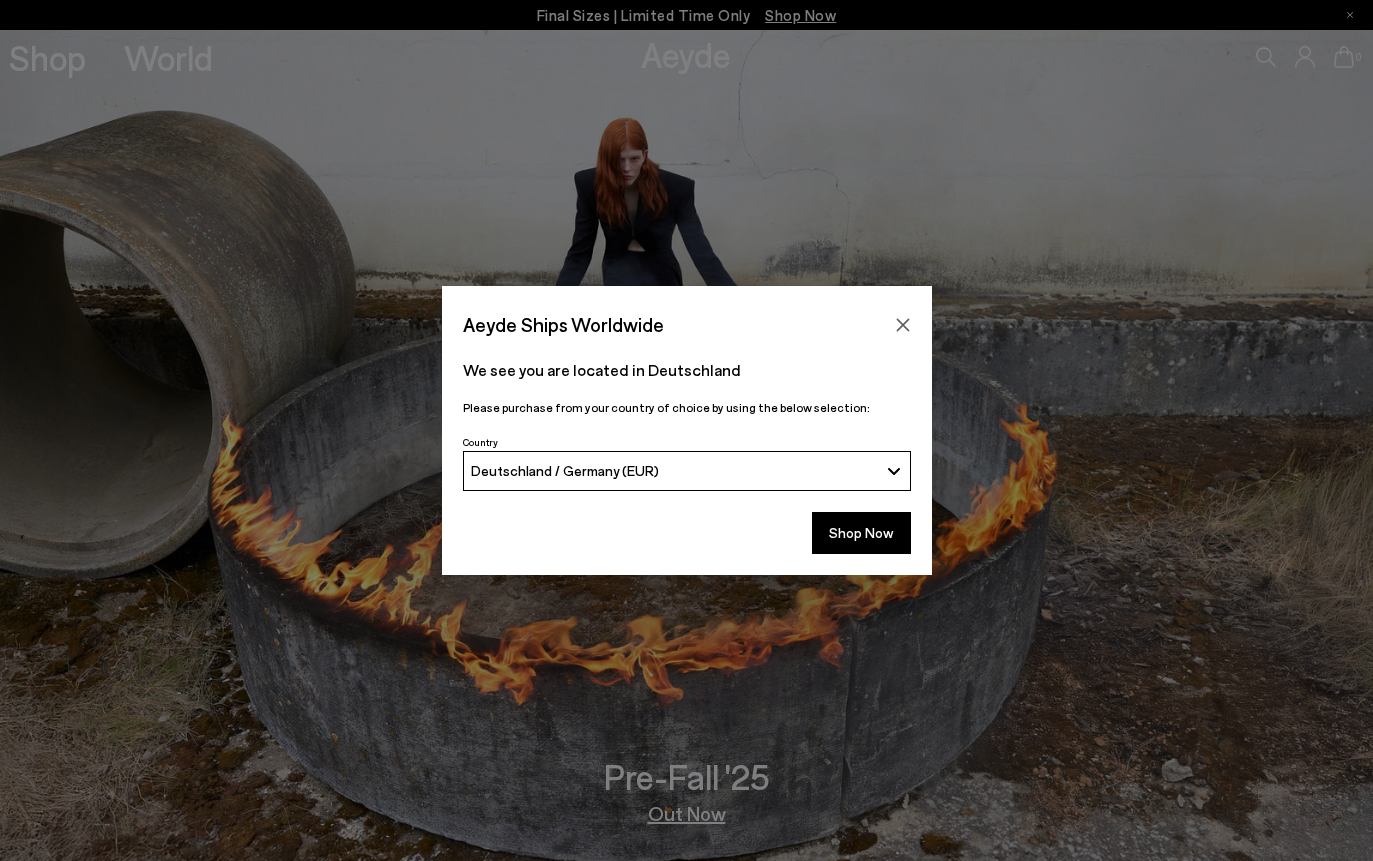 scroll, scrollTop: 156, scrollLeft: 0, axis: vertical 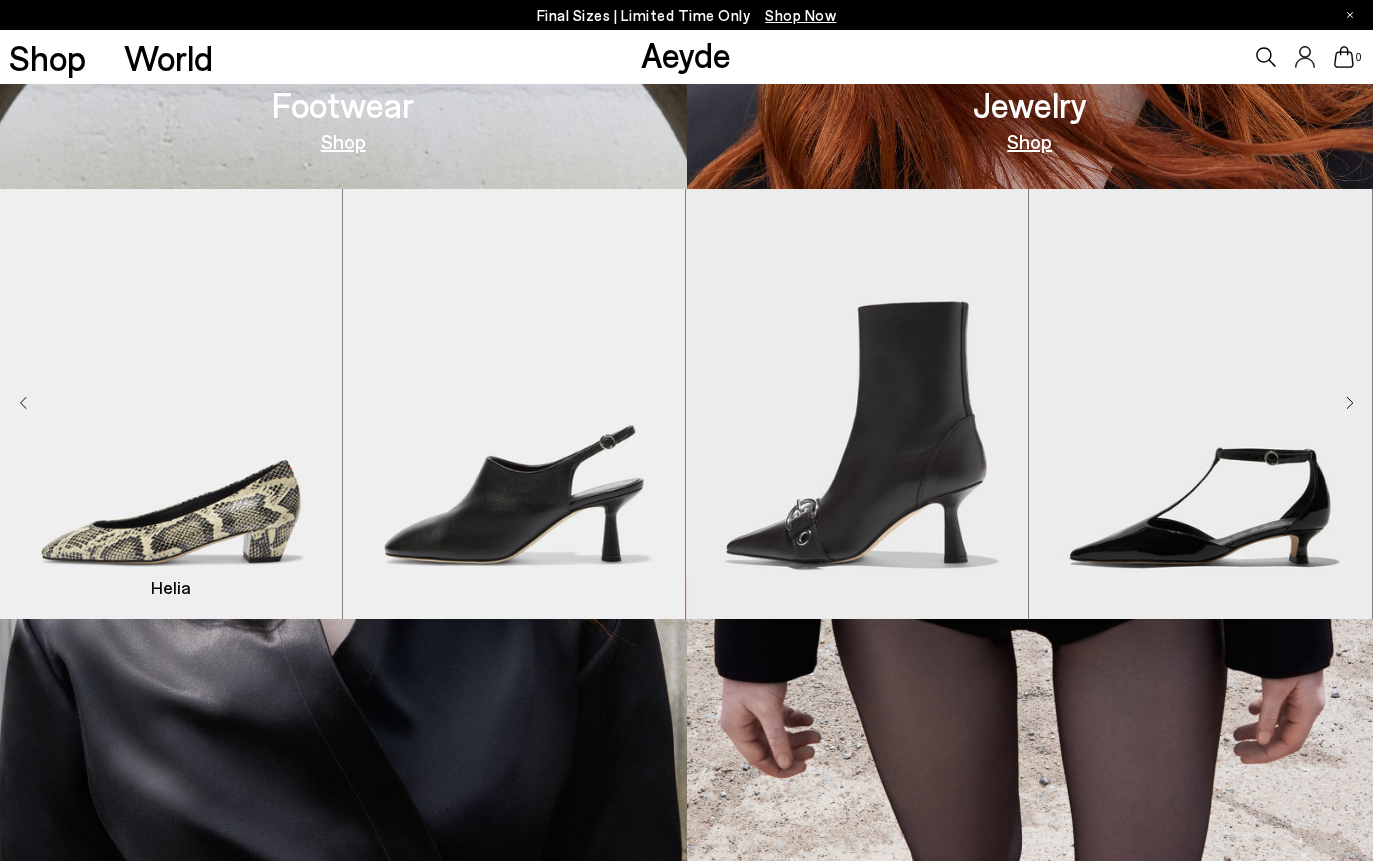 click at bounding box center [171, 404] 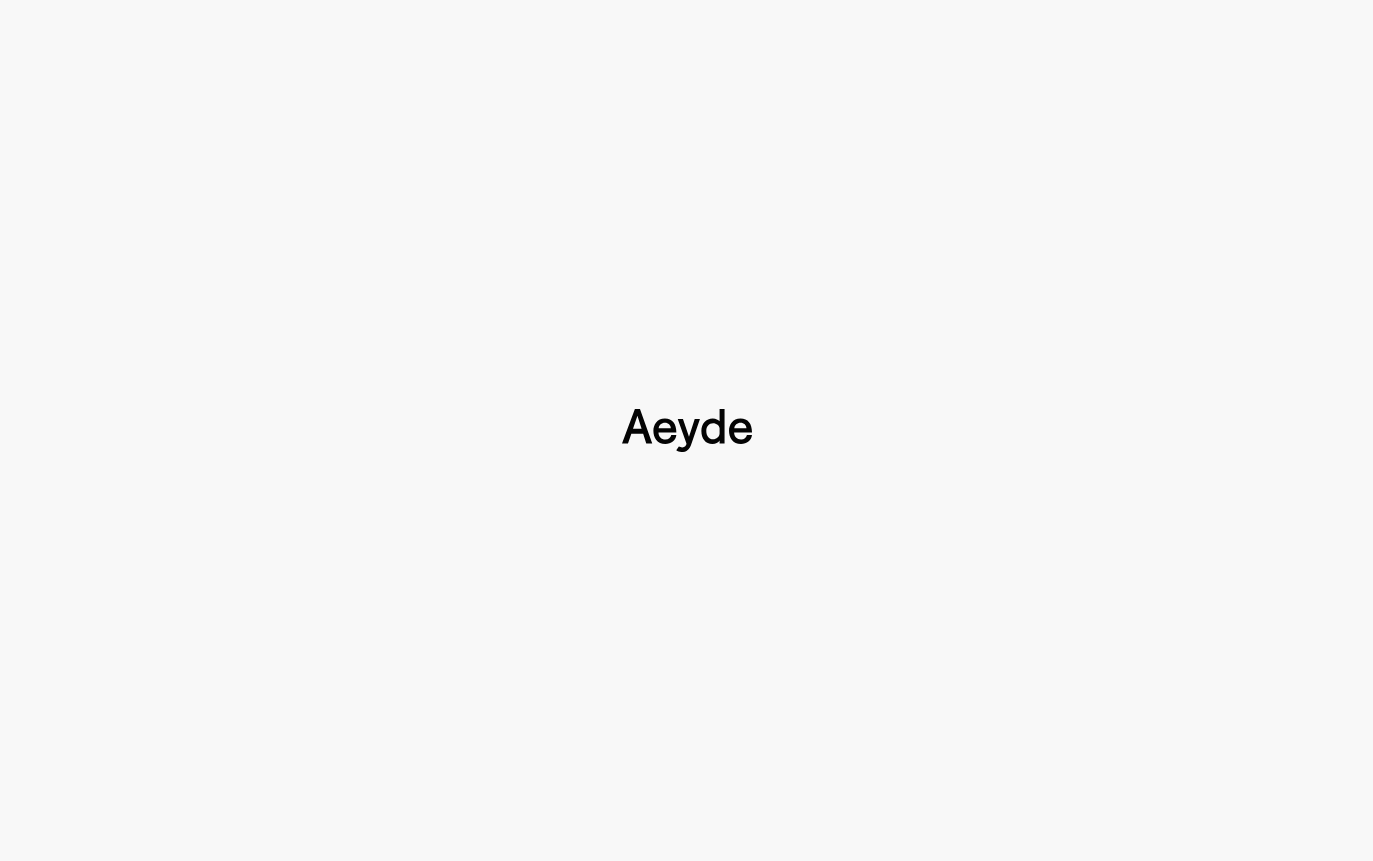 scroll, scrollTop: 0, scrollLeft: 0, axis: both 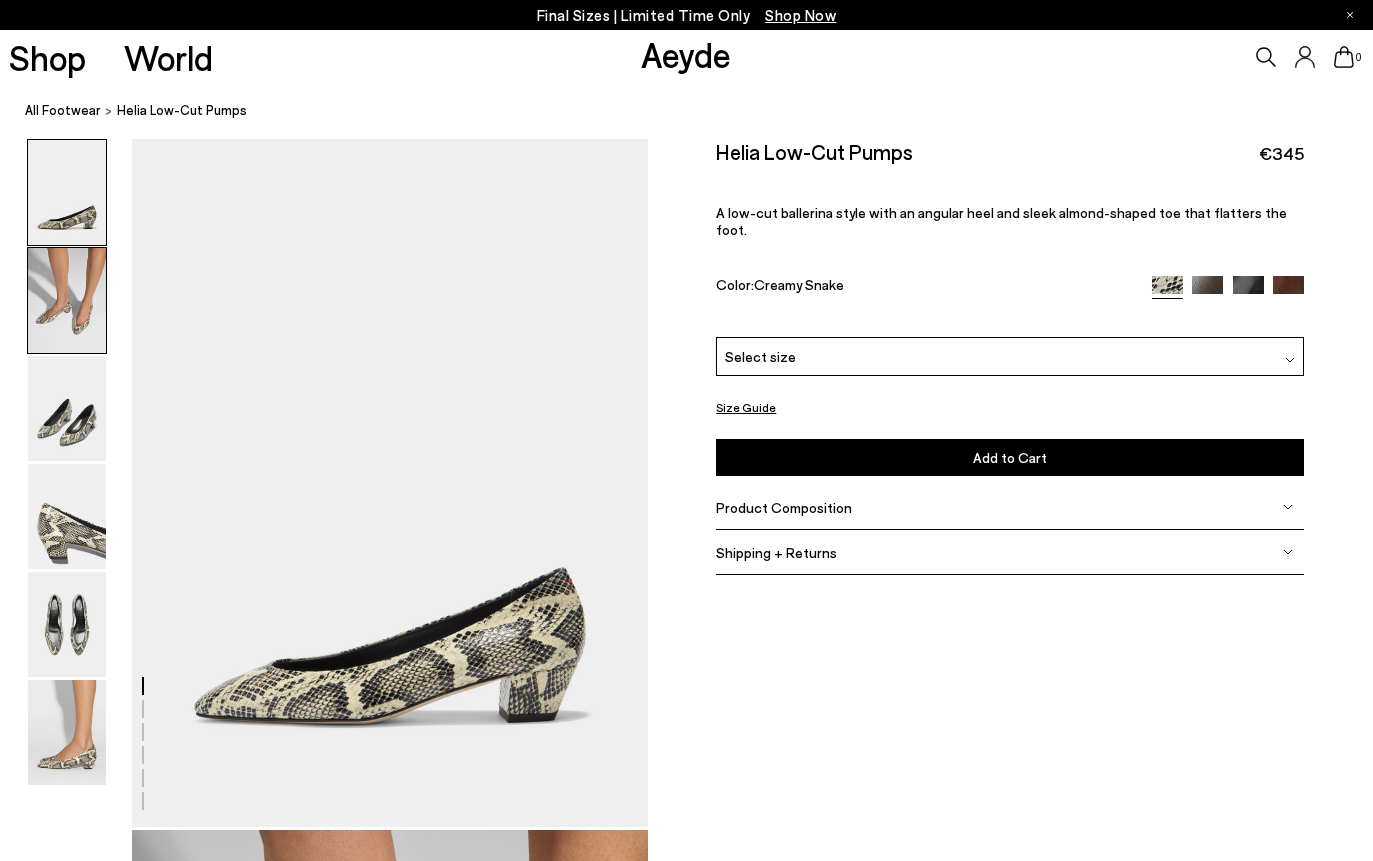 click at bounding box center [67, 300] 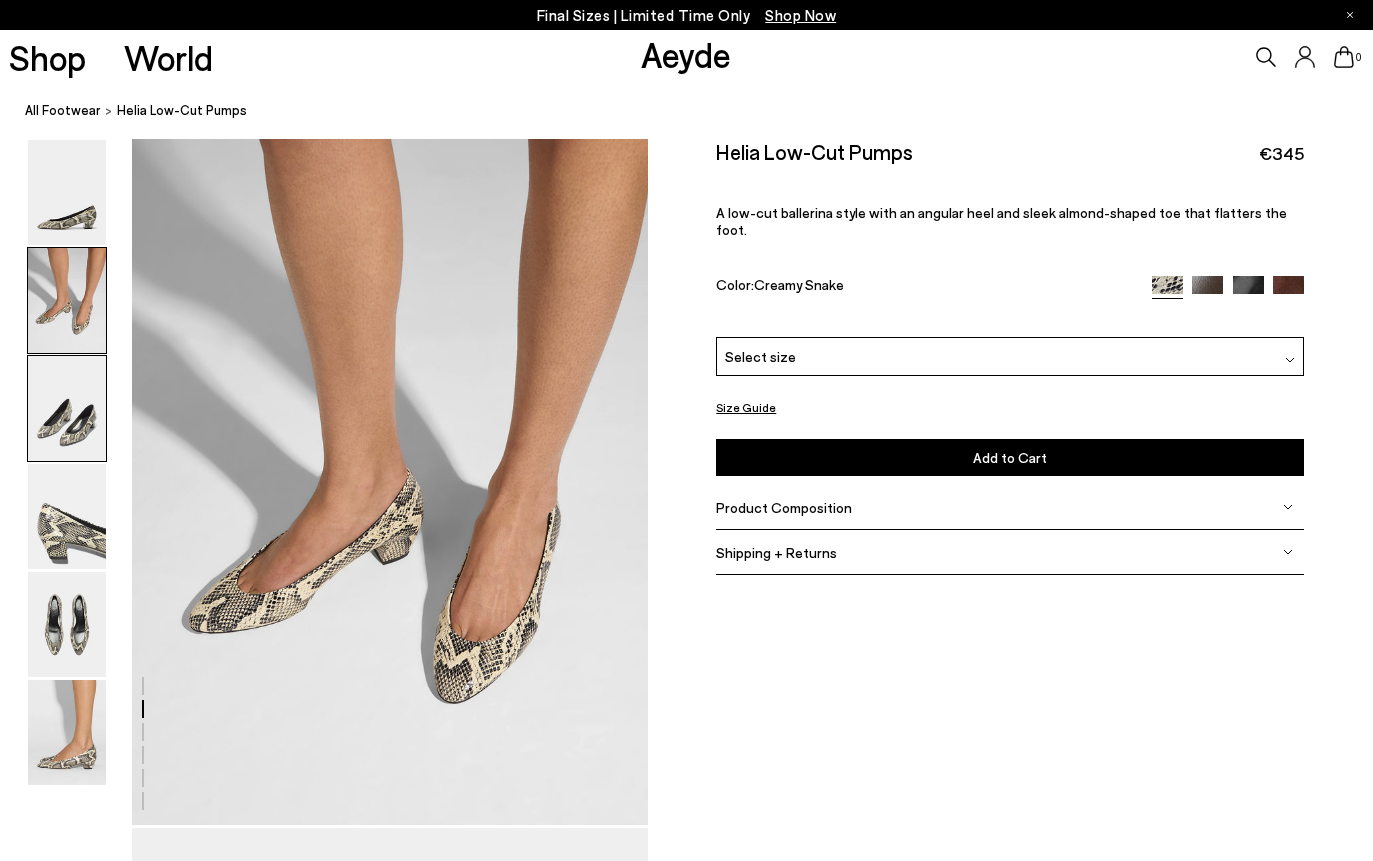 click at bounding box center (67, 408) 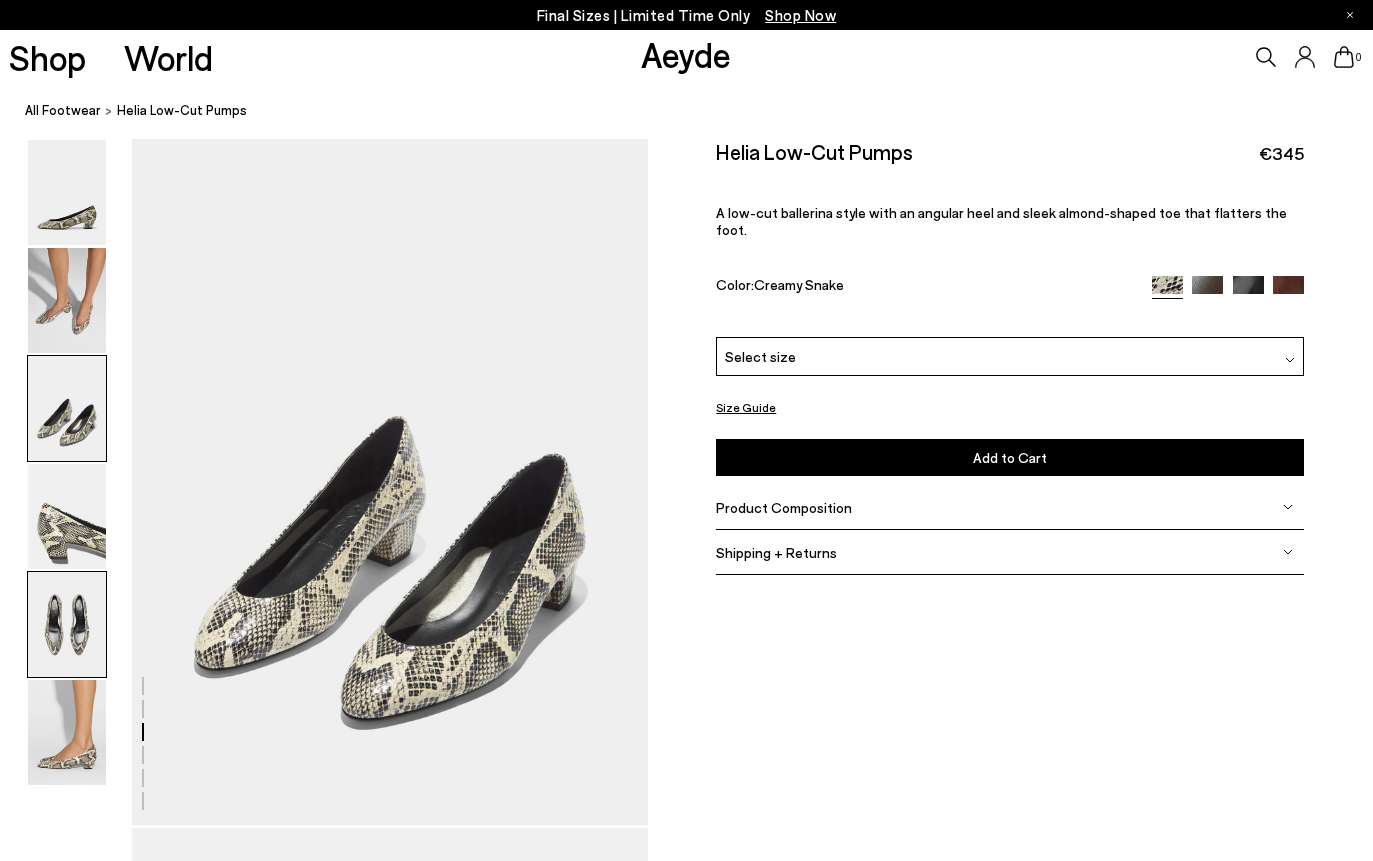 click at bounding box center (67, 624) 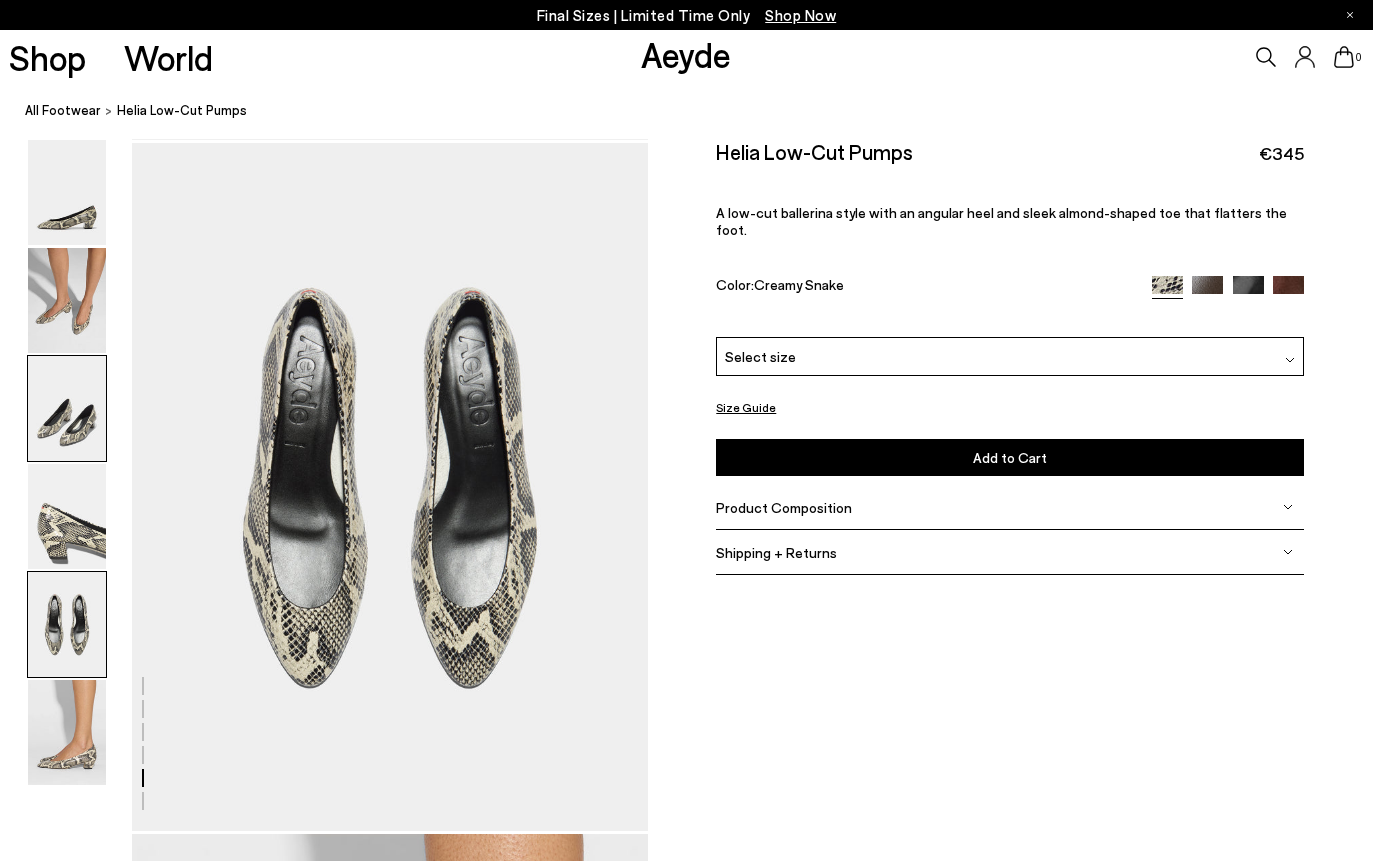 scroll, scrollTop: 2764, scrollLeft: 0, axis: vertical 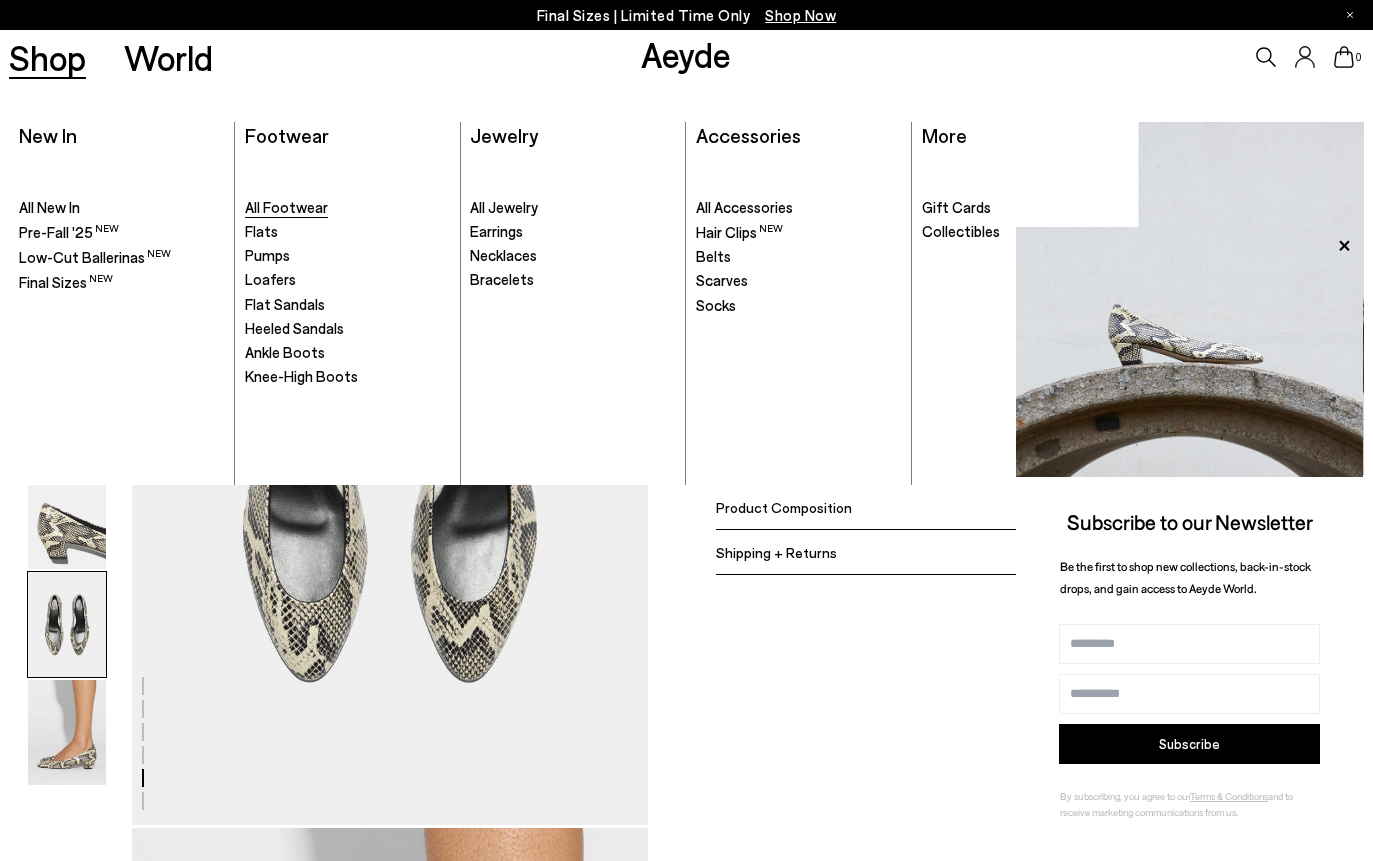 click on "All Footwear" at bounding box center (286, 207) 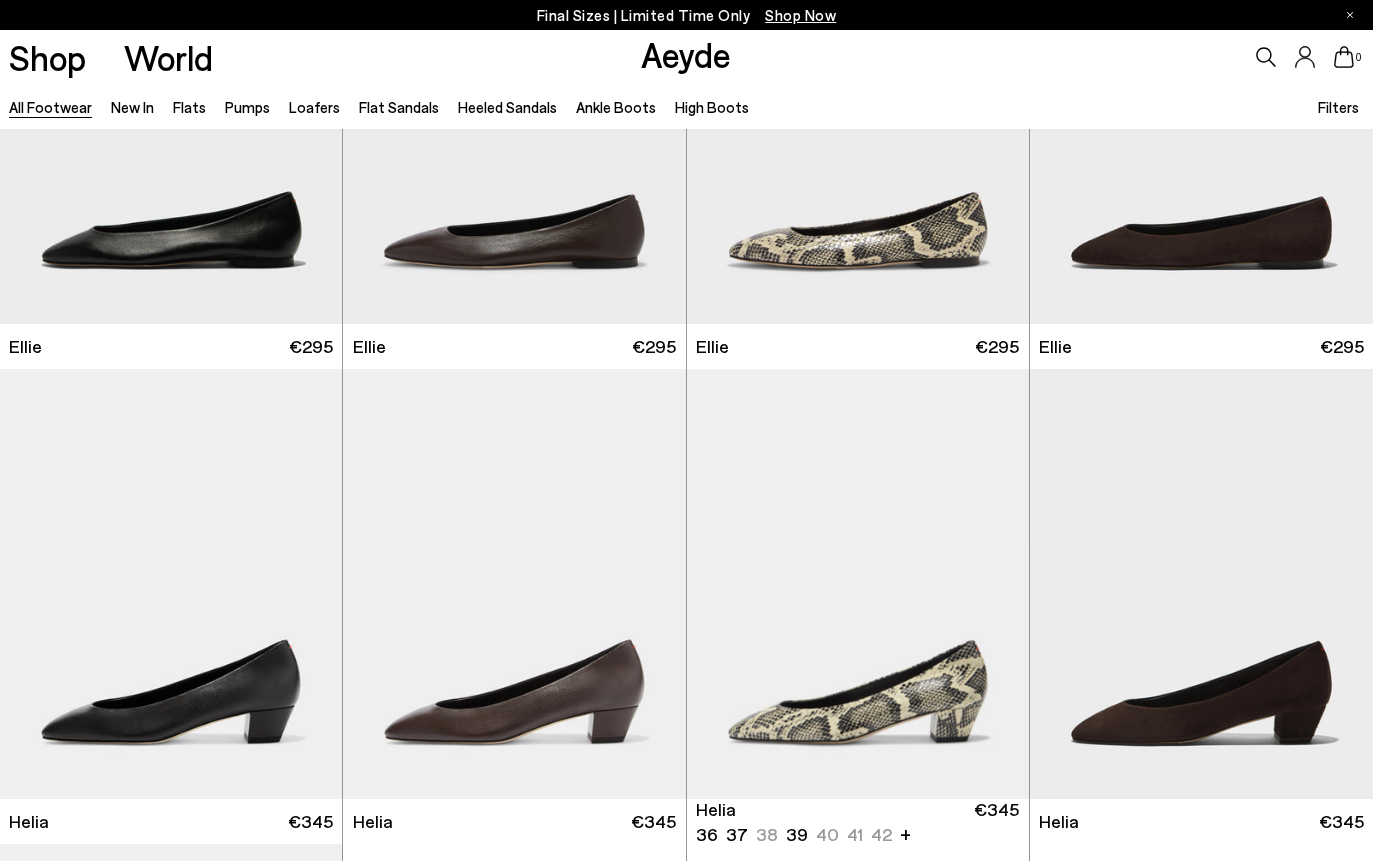 scroll, scrollTop: 234, scrollLeft: 0, axis: vertical 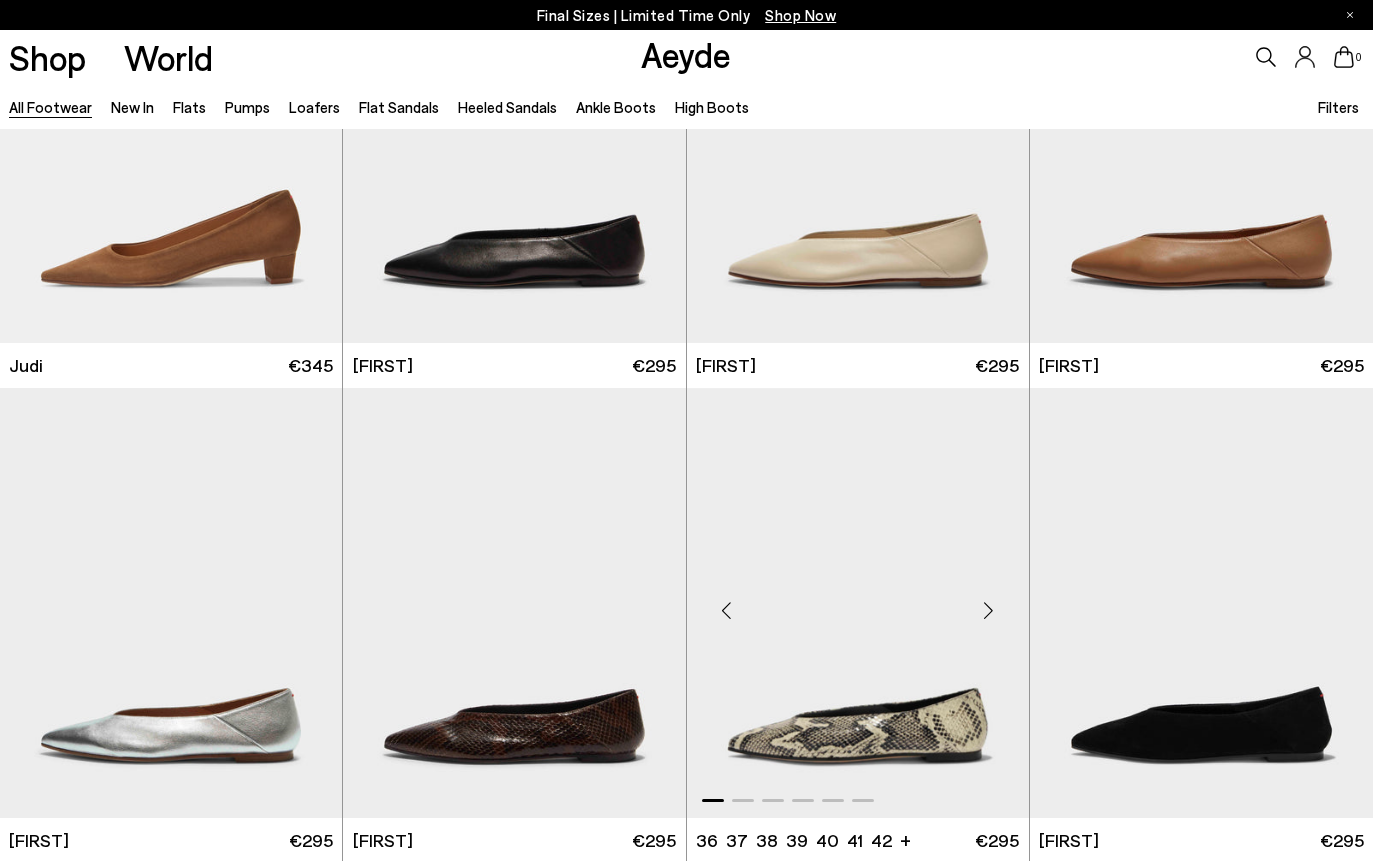 click at bounding box center [858, 603] 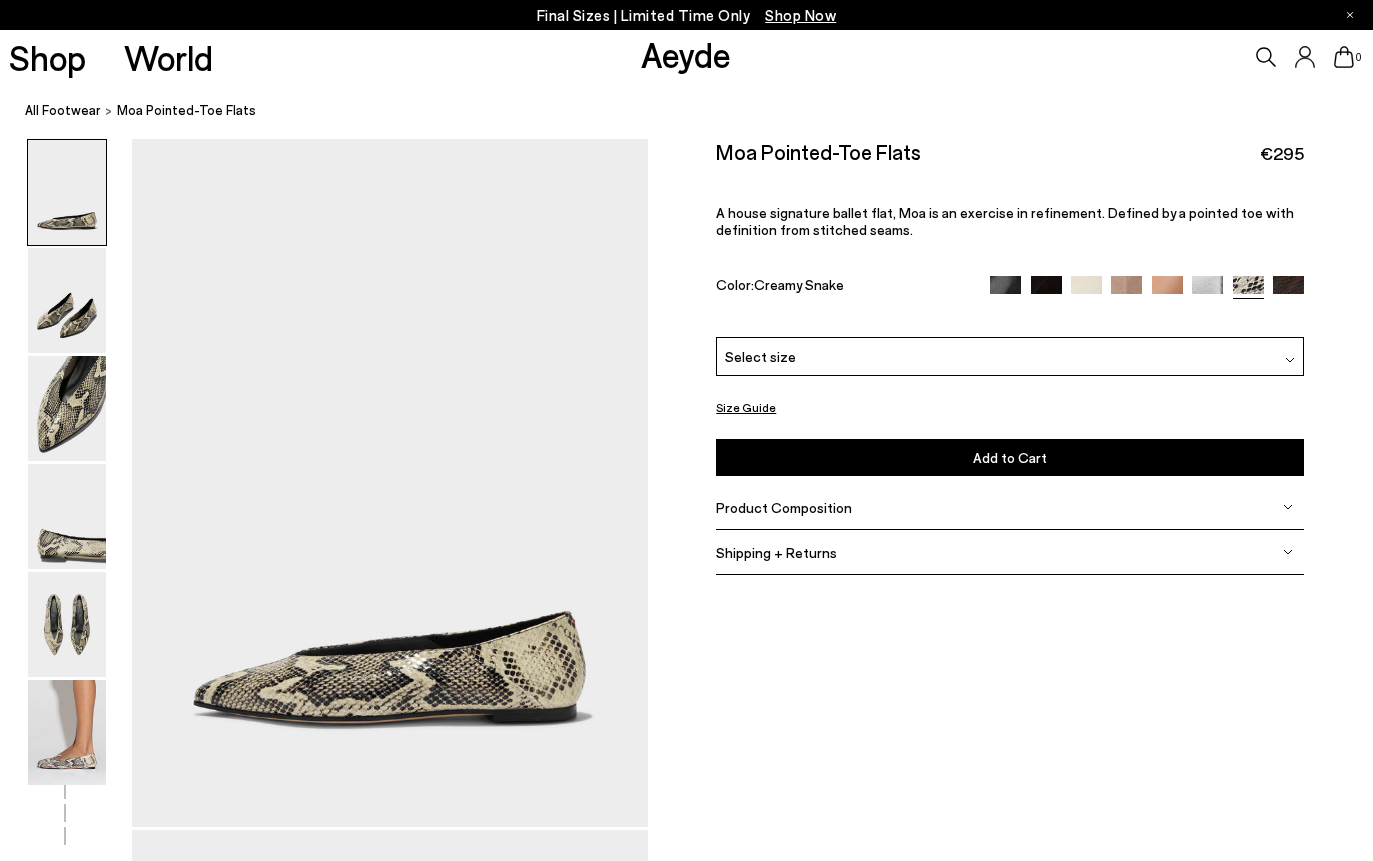 scroll, scrollTop: 0, scrollLeft: 0, axis: both 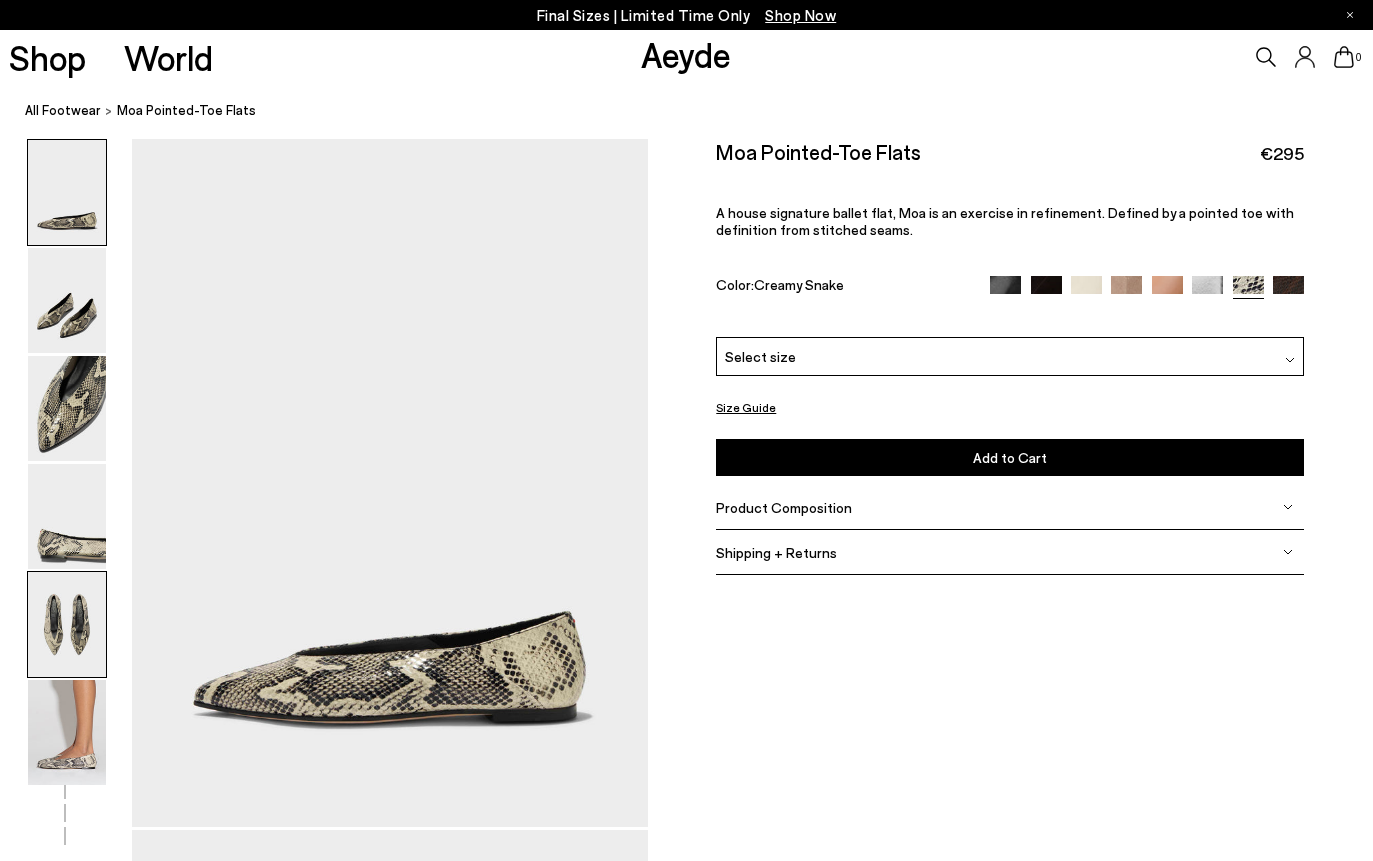click at bounding box center [67, 624] 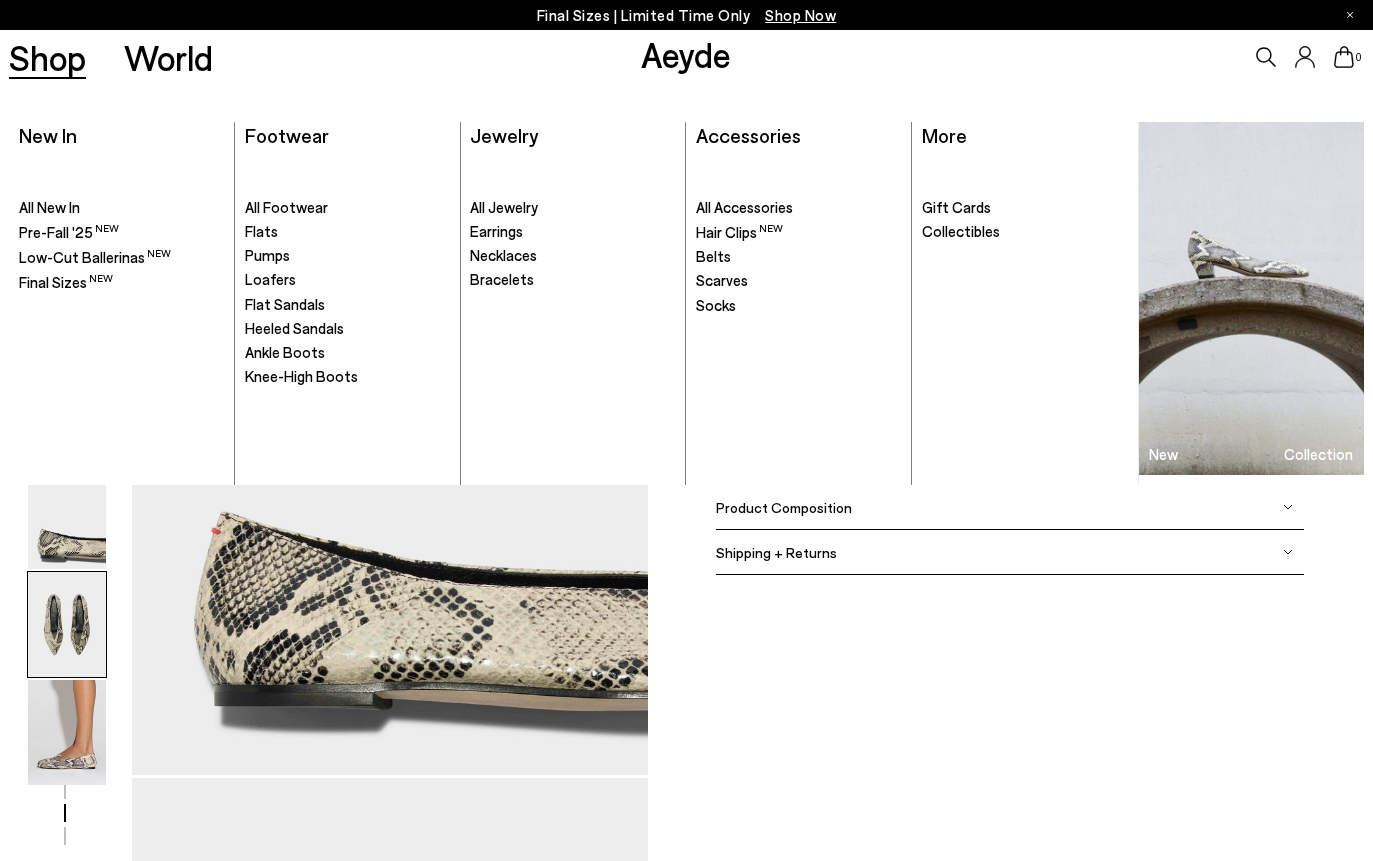 scroll, scrollTop: 2764, scrollLeft: 0, axis: vertical 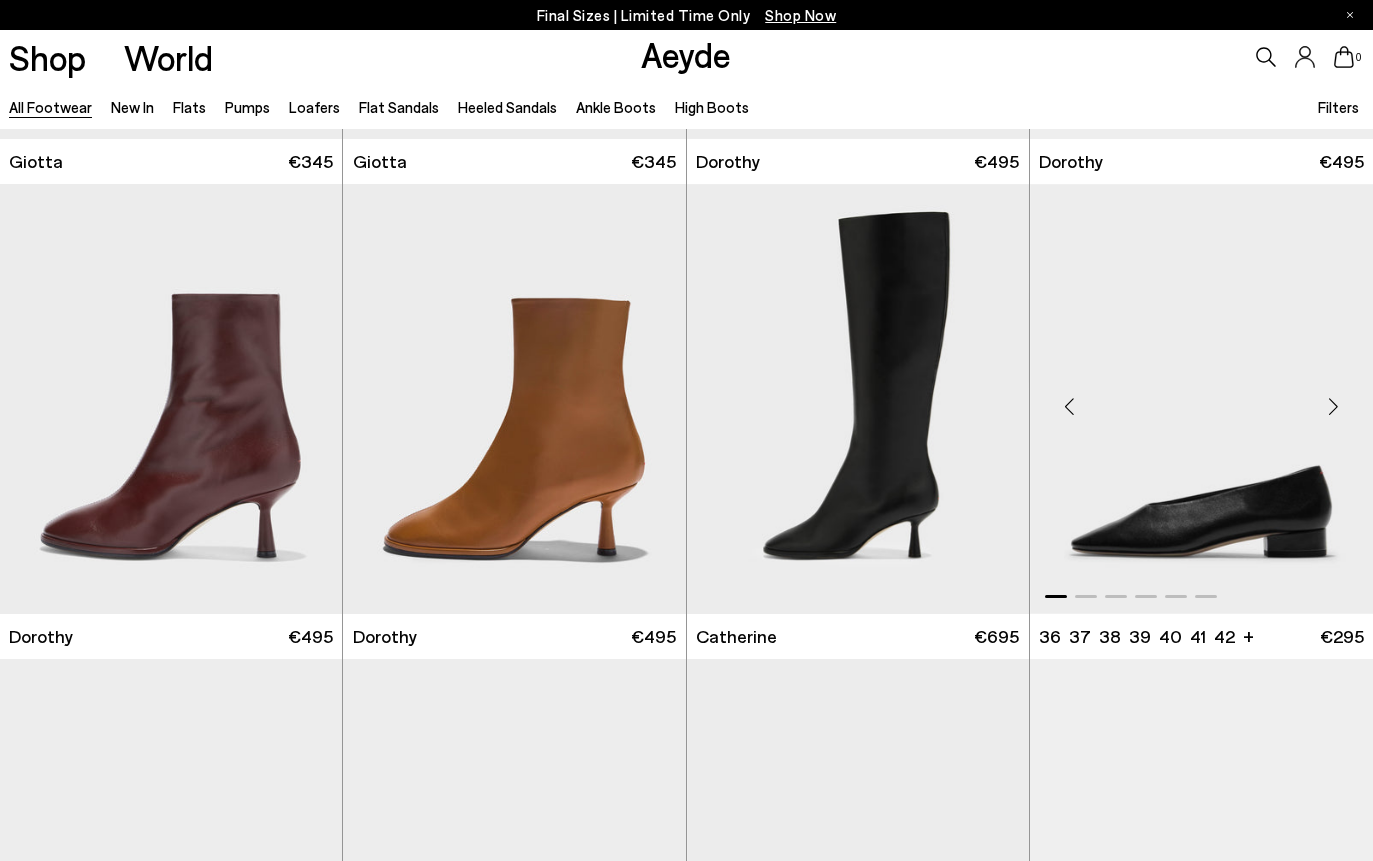 click at bounding box center [1333, 407] 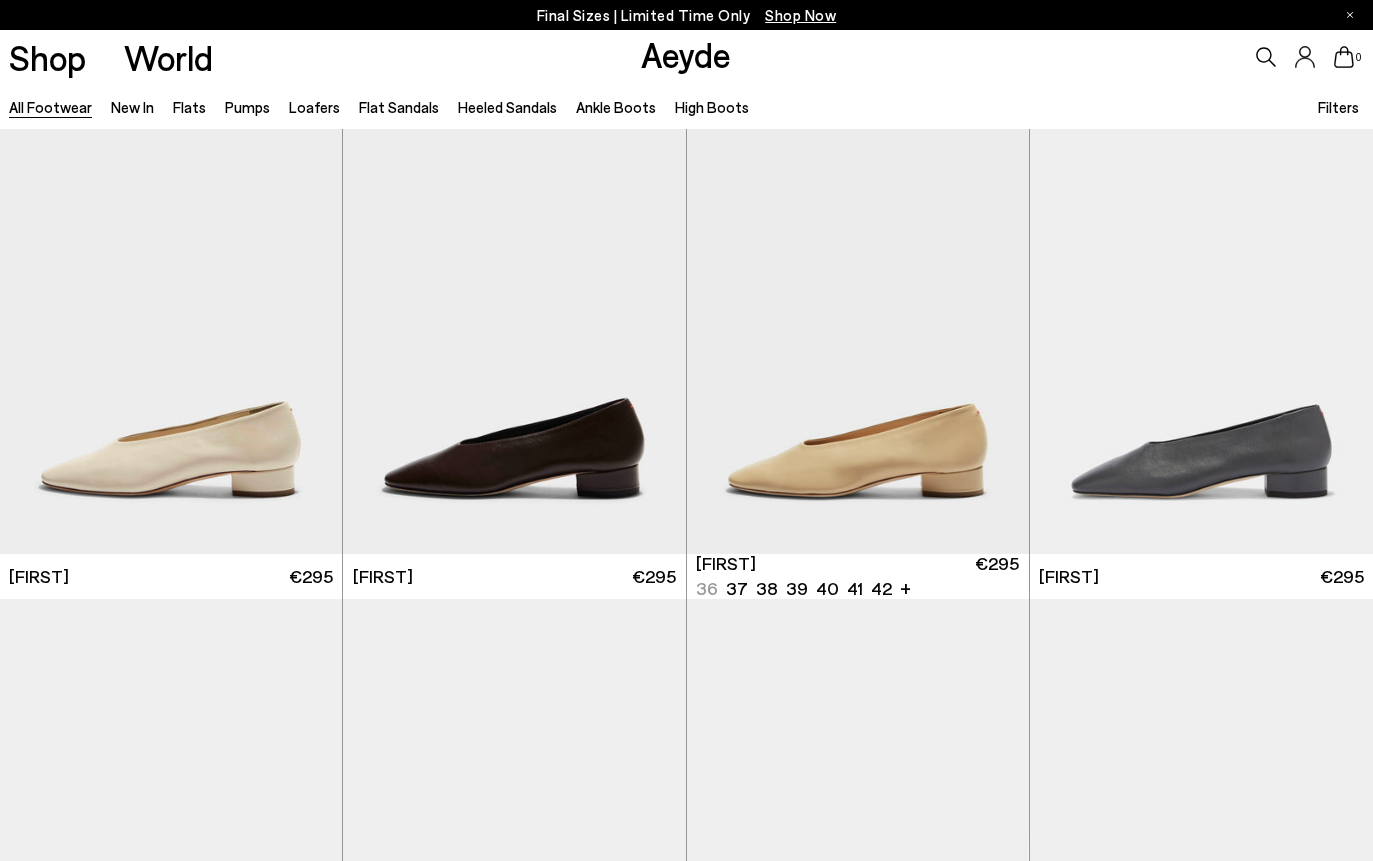 scroll, scrollTop: 7170, scrollLeft: 0, axis: vertical 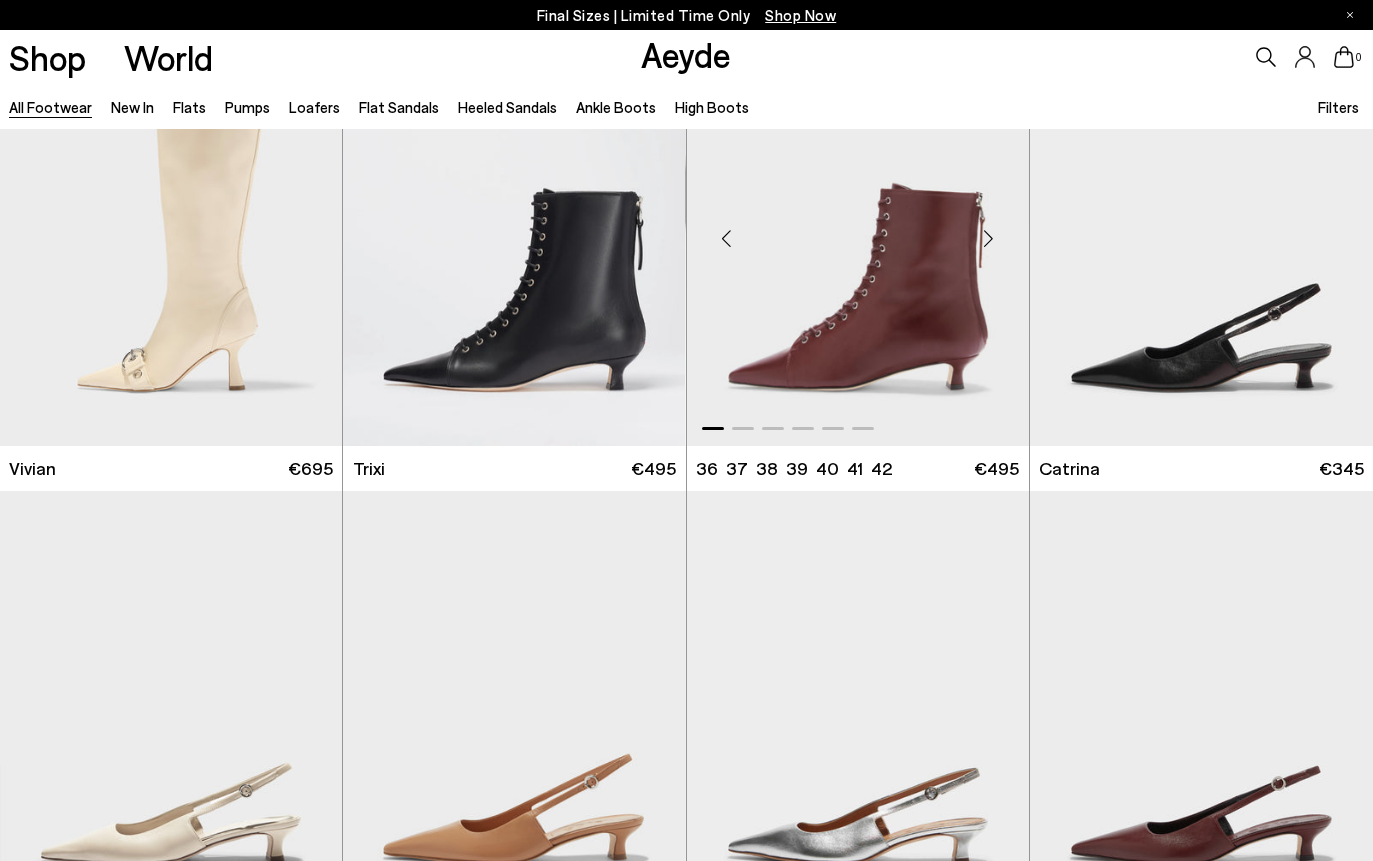 click at bounding box center [989, 239] 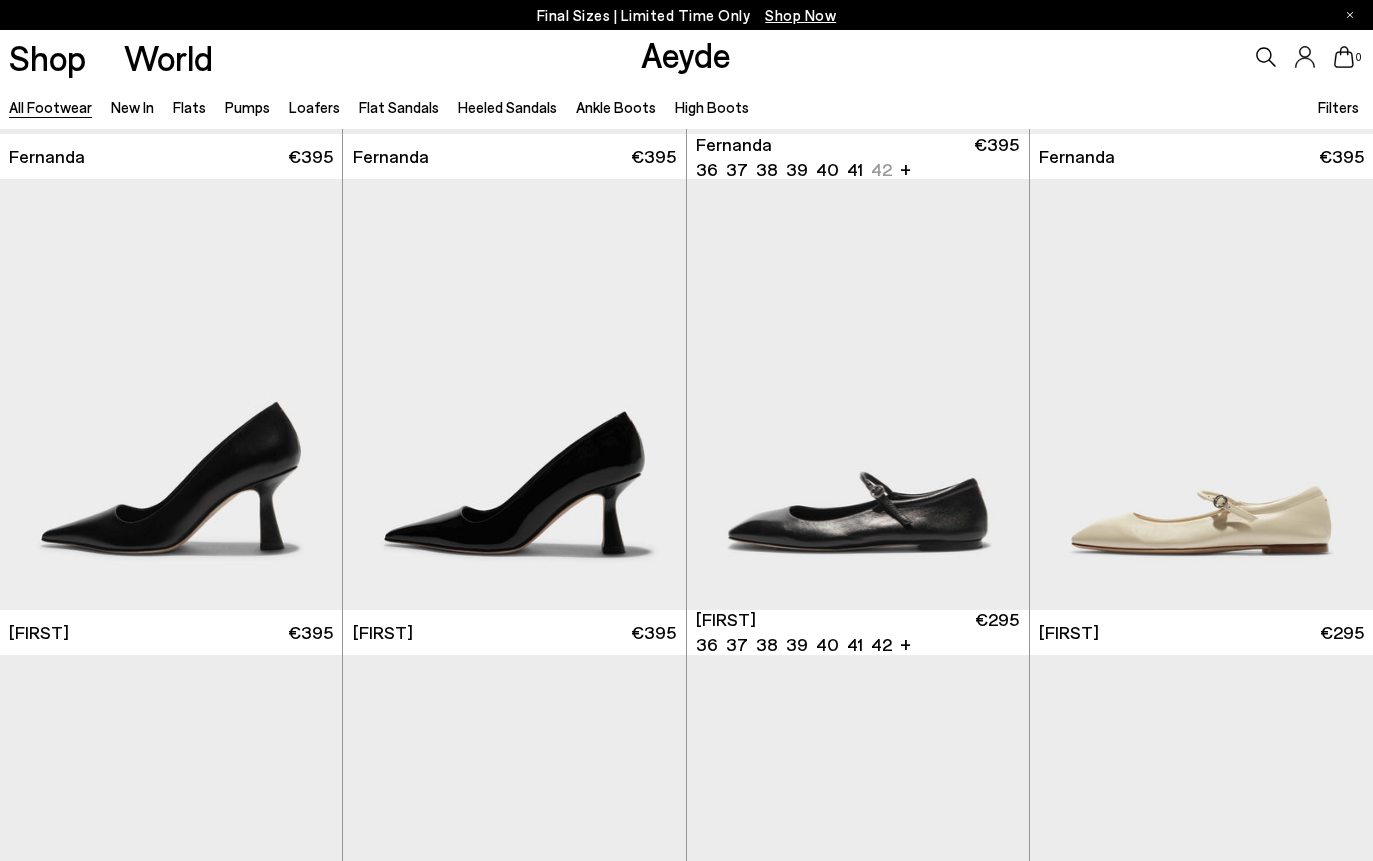 scroll, scrollTop: 10806, scrollLeft: 0, axis: vertical 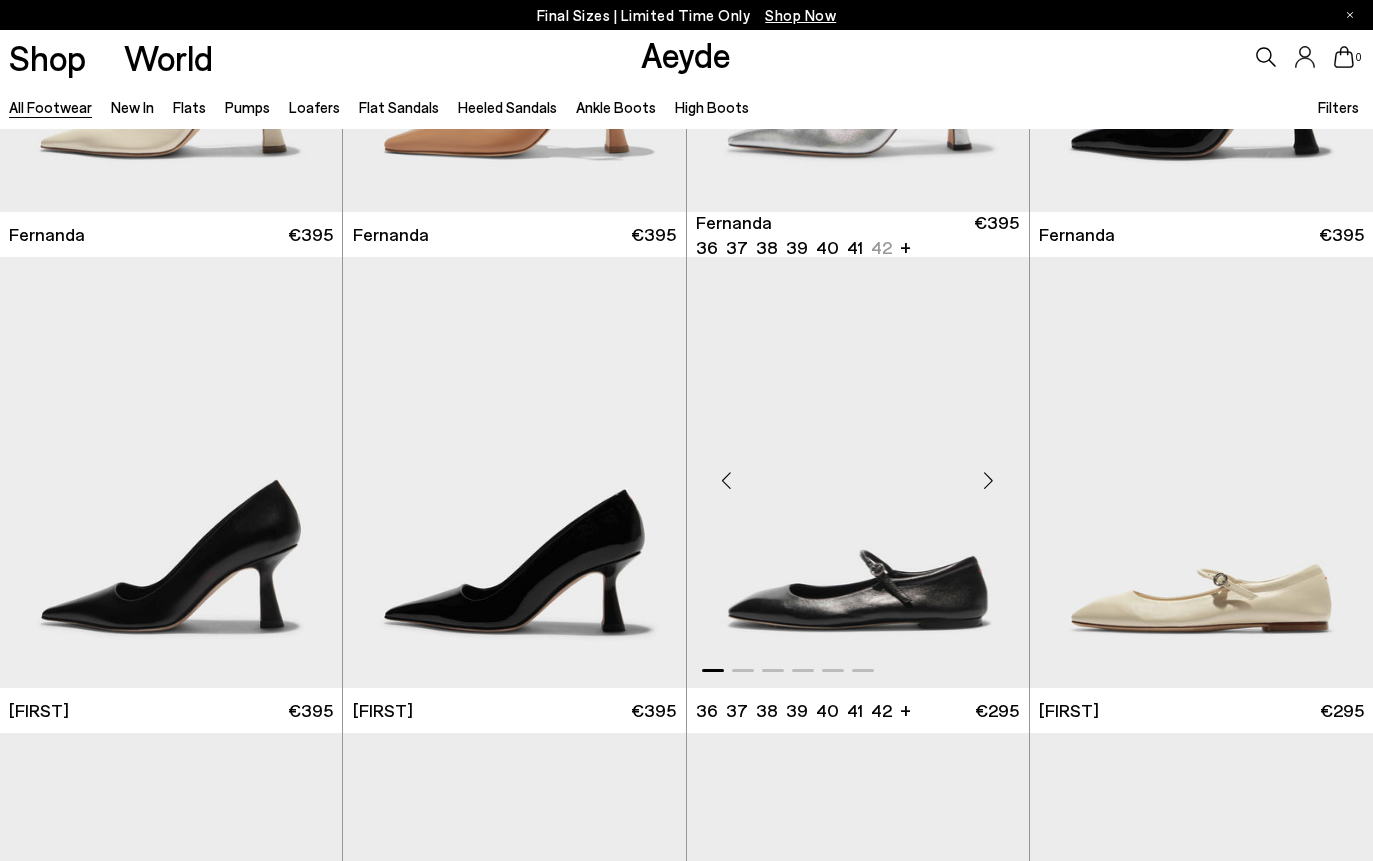 click at bounding box center [989, 480] 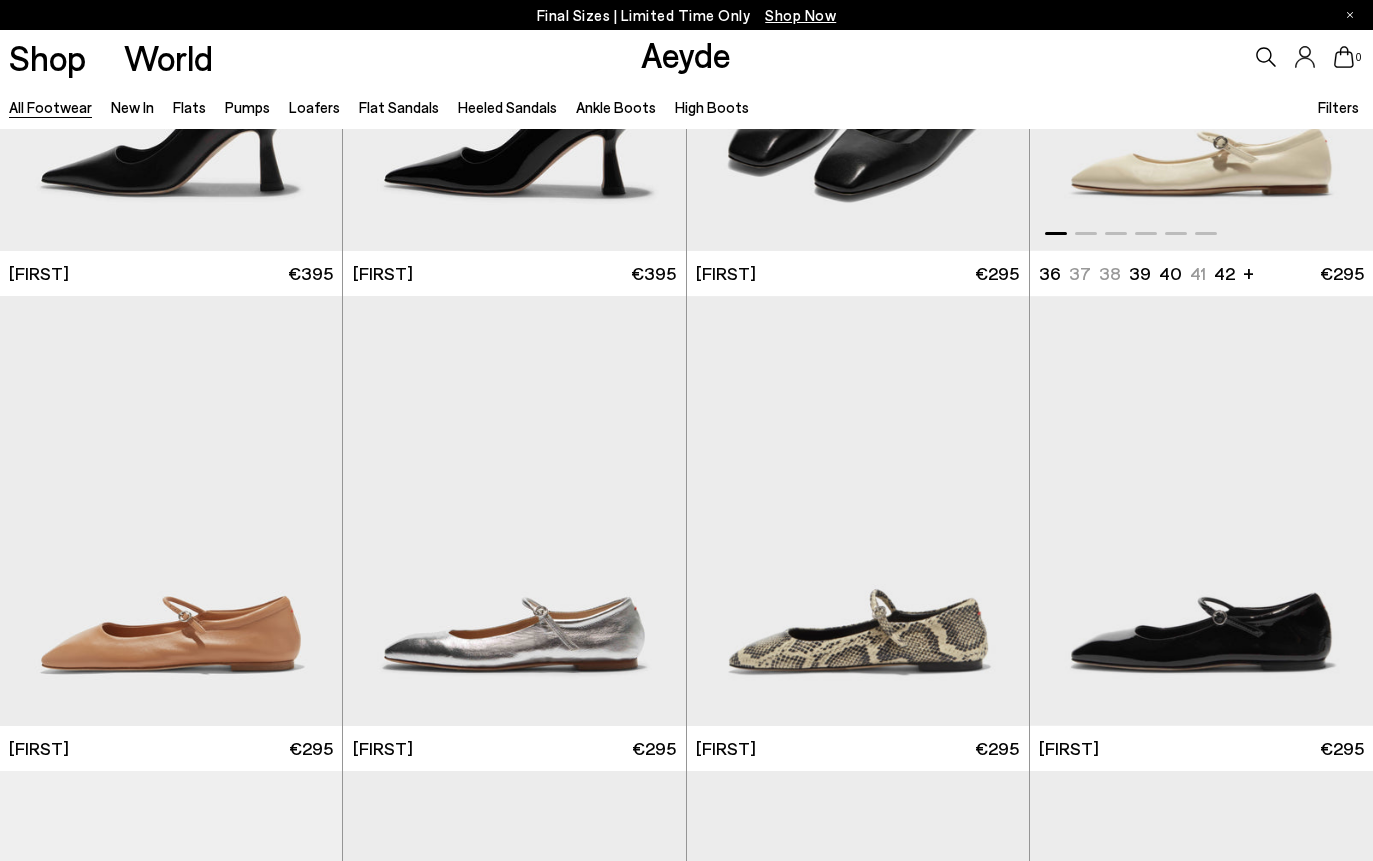 scroll, scrollTop: 11244, scrollLeft: 0, axis: vertical 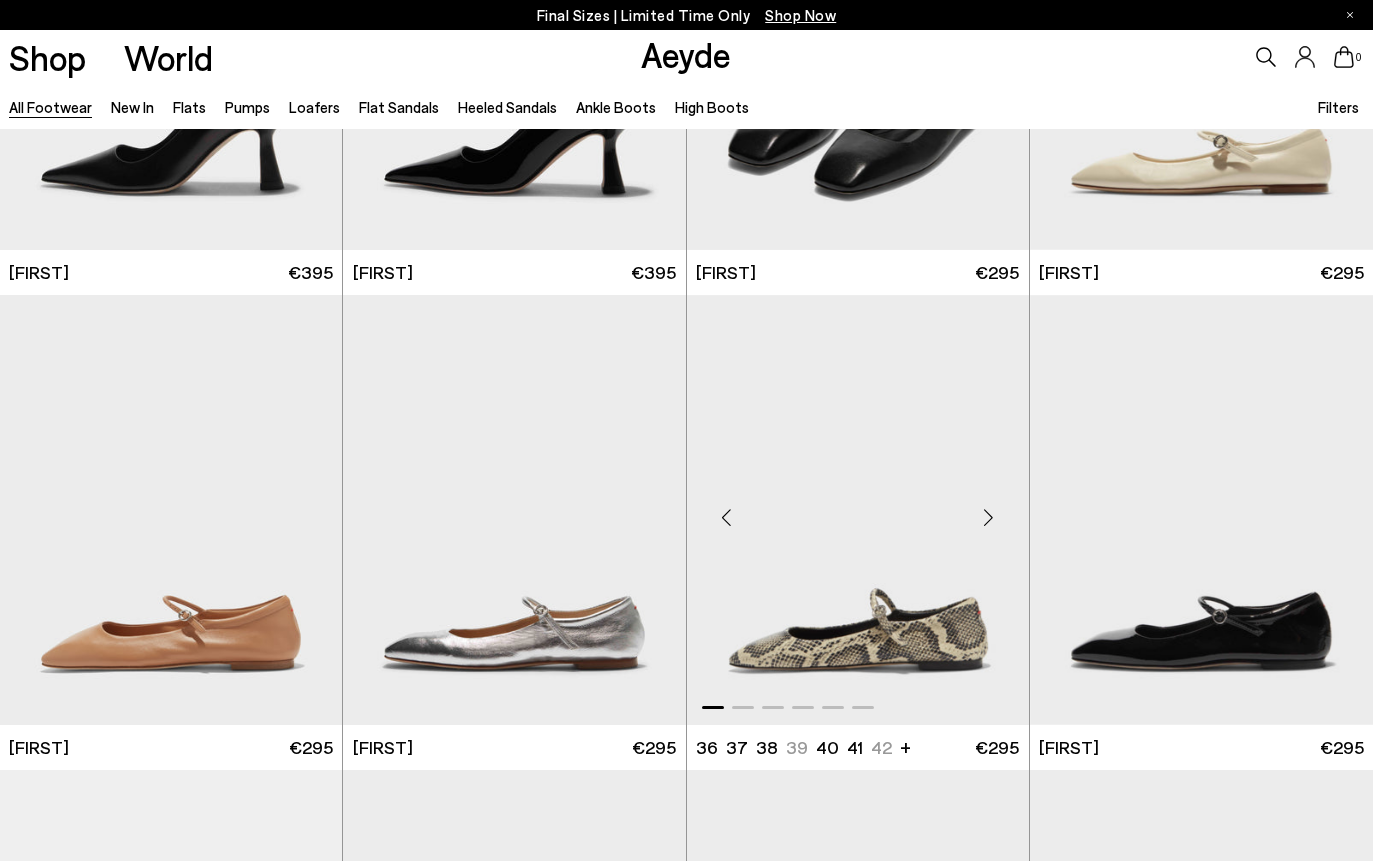 click at bounding box center (989, 518) 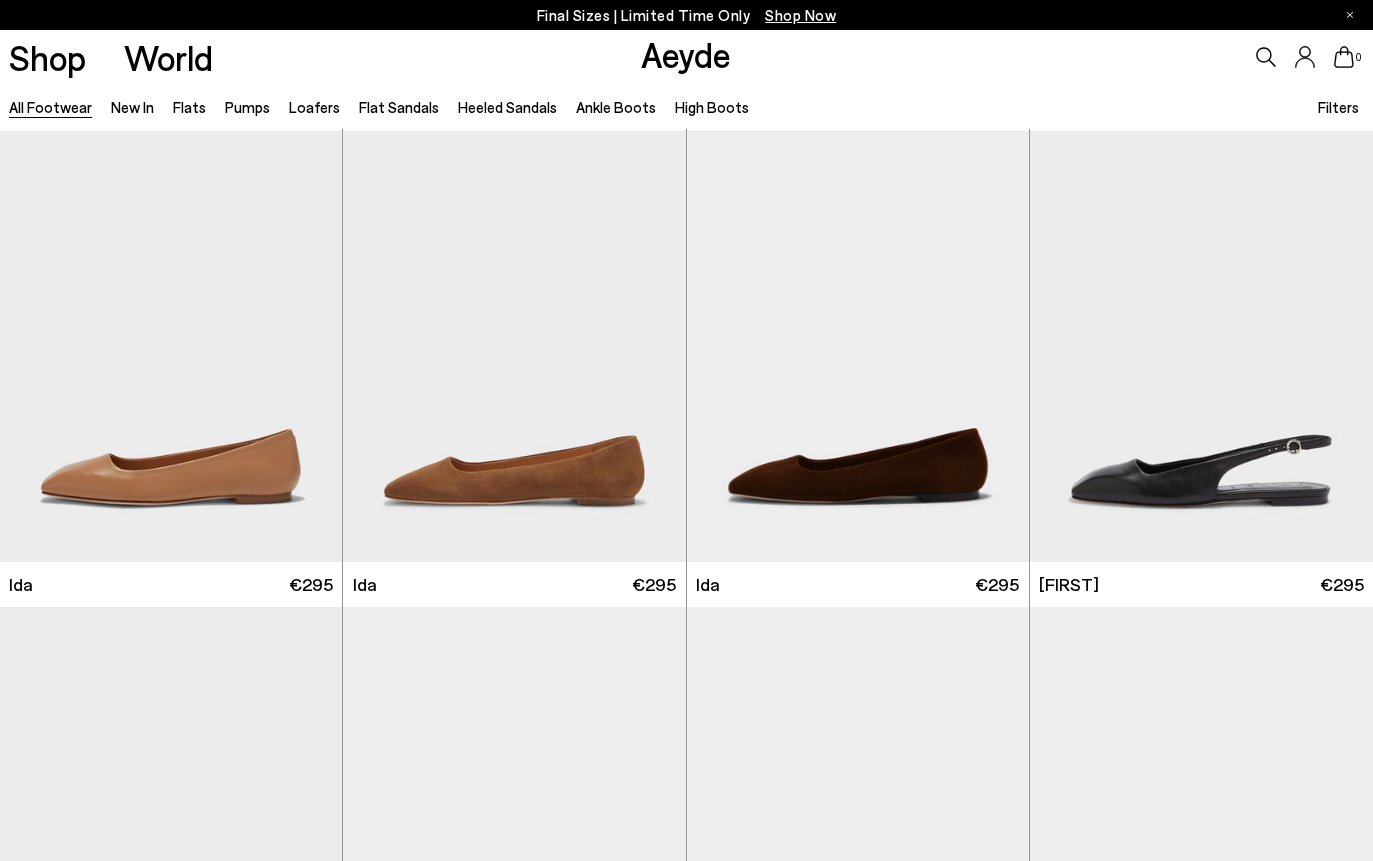 scroll, scrollTop: 13555, scrollLeft: 0, axis: vertical 